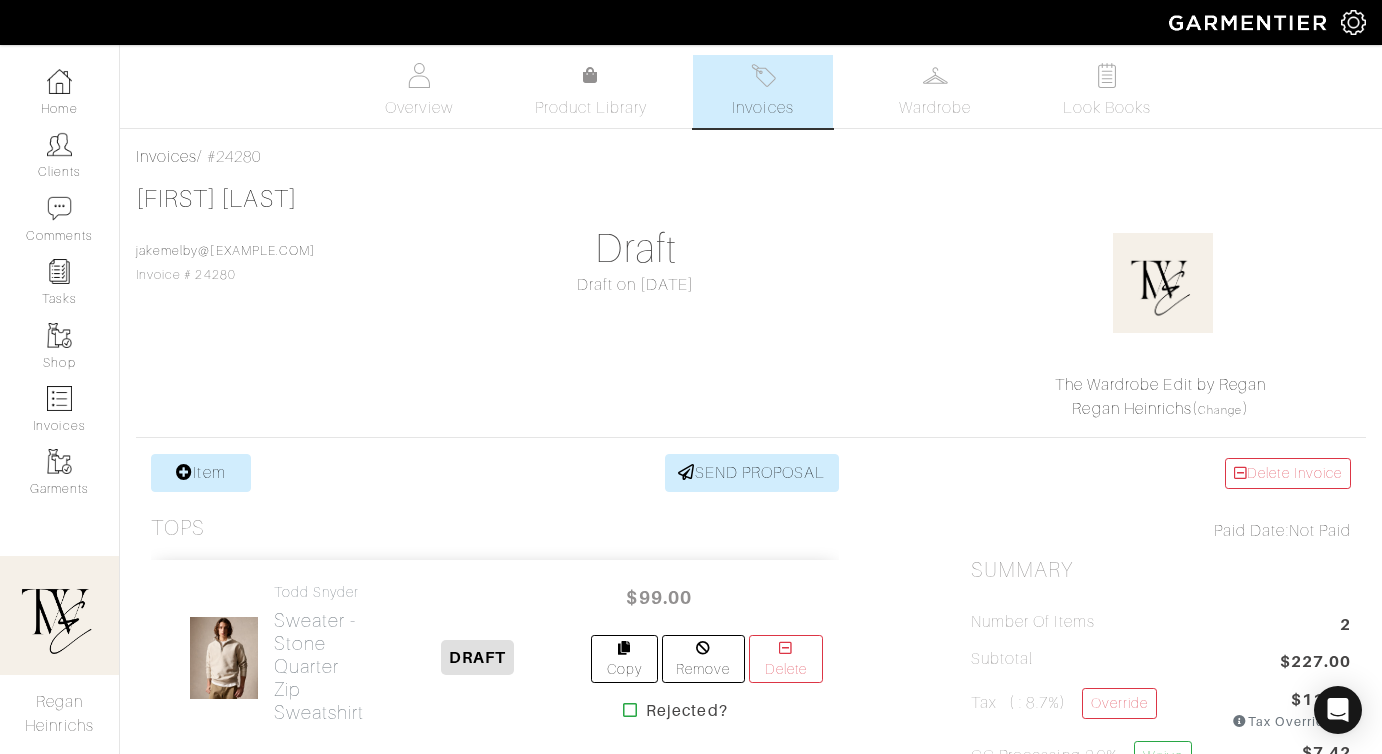 scroll, scrollTop: 188, scrollLeft: 0, axis: vertical 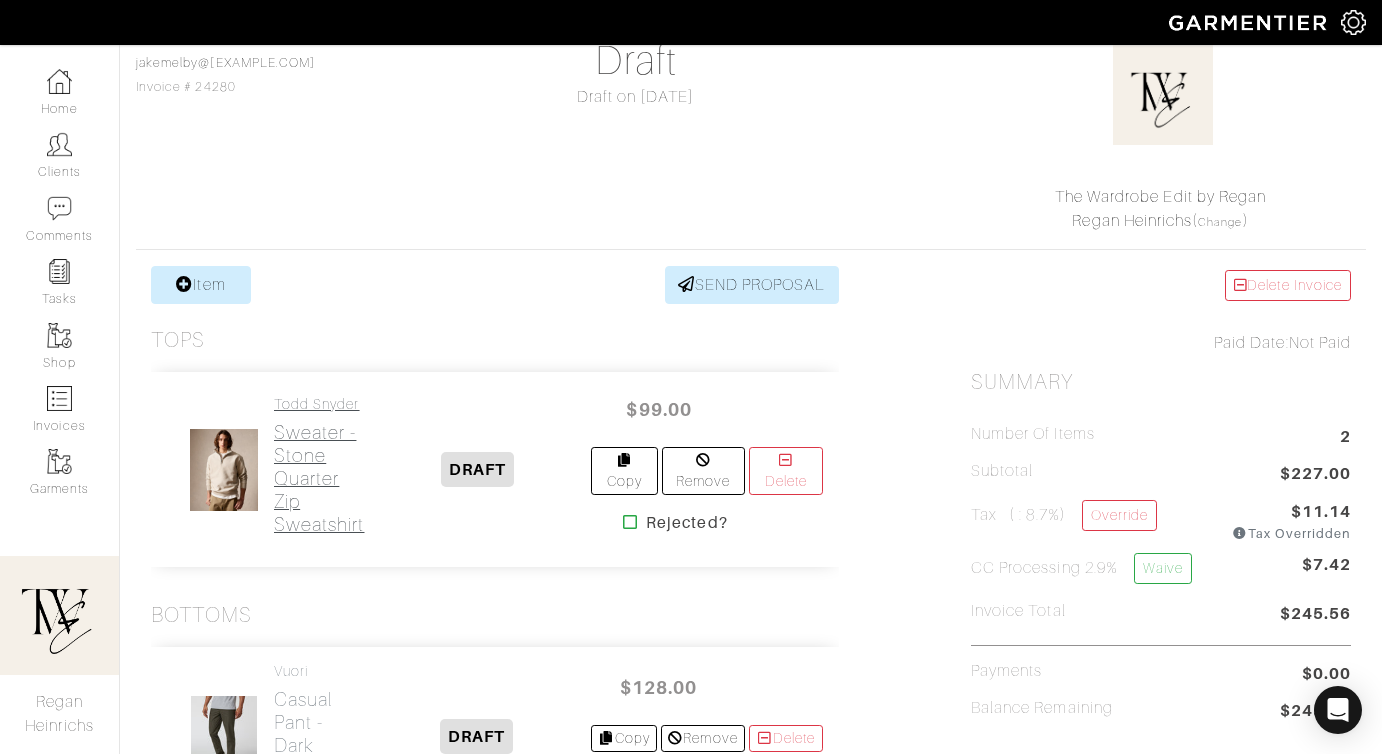 click on "Sweater -   Stone
Quarter Zip Sweatshirt" at bounding box center (319, 478) 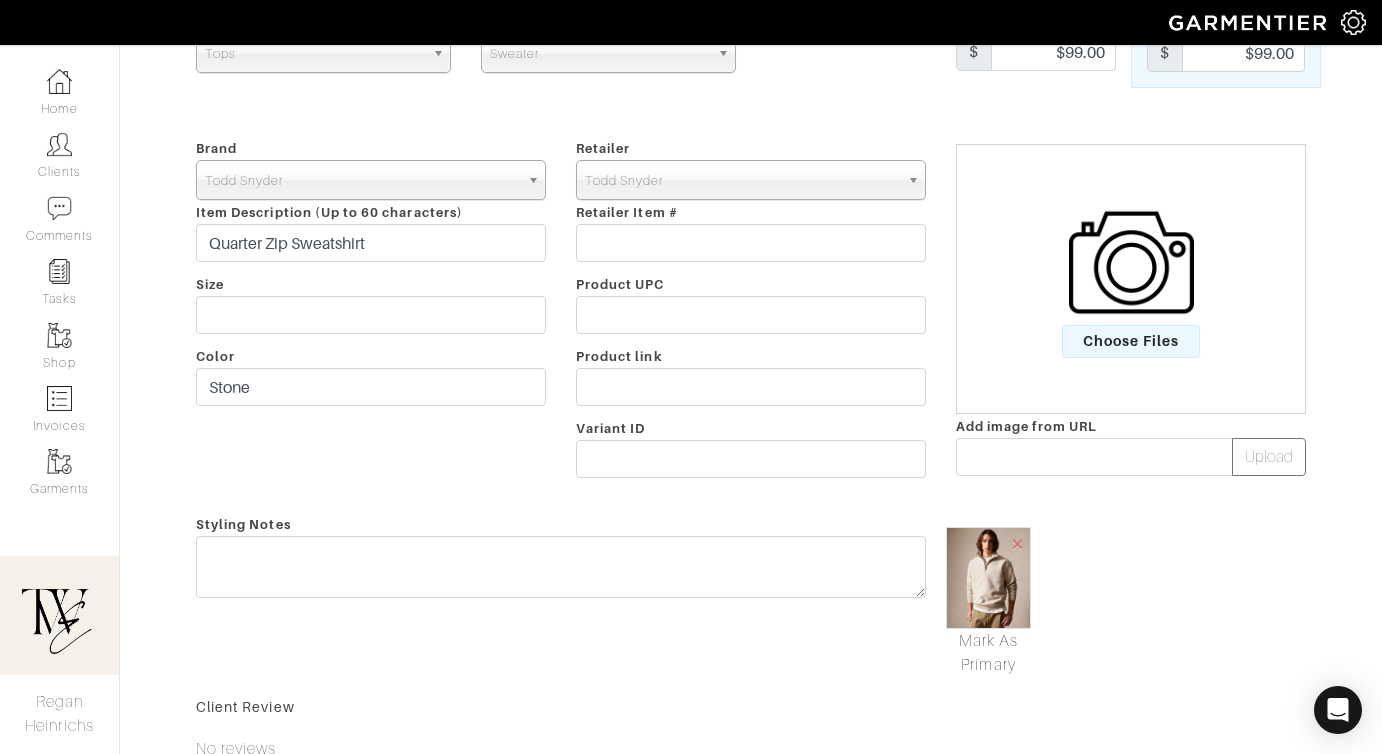scroll, scrollTop: 0, scrollLeft: 0, axis: both 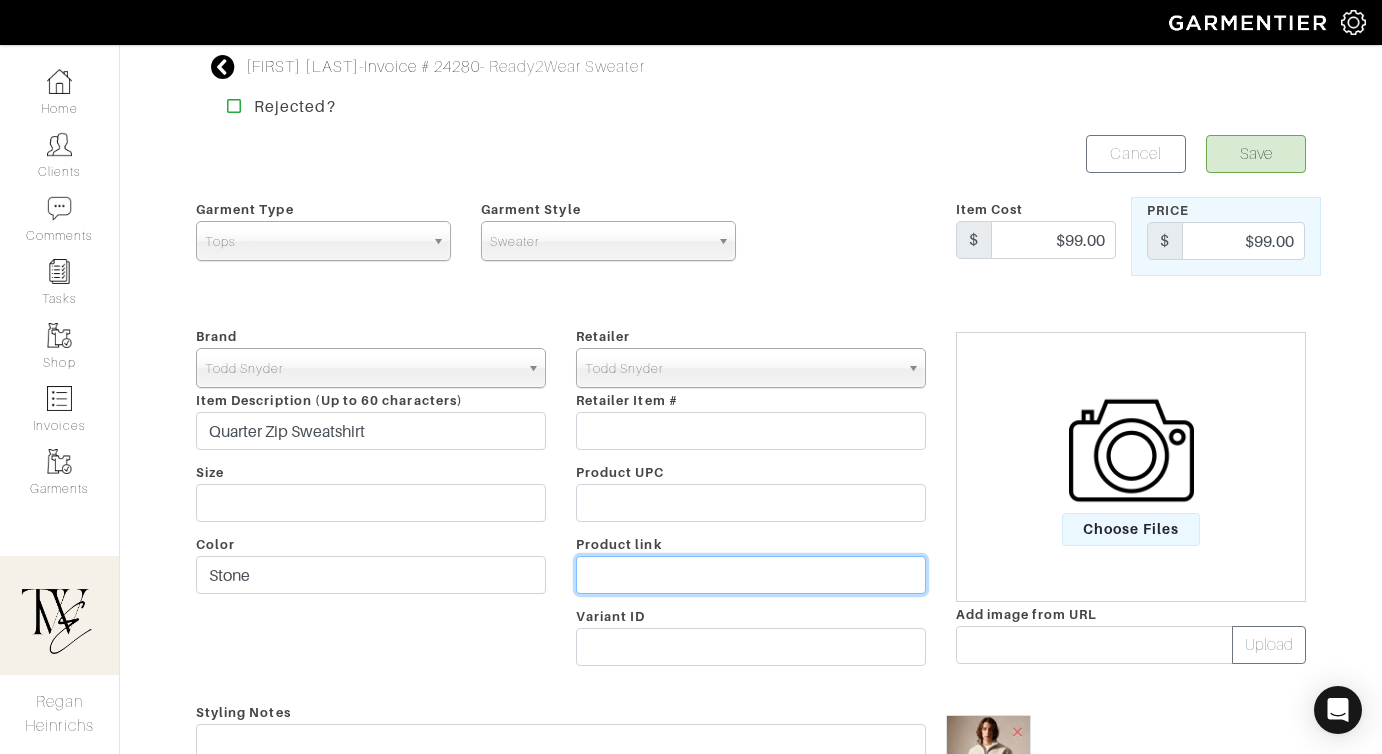 click at bounding box center (751, 575) 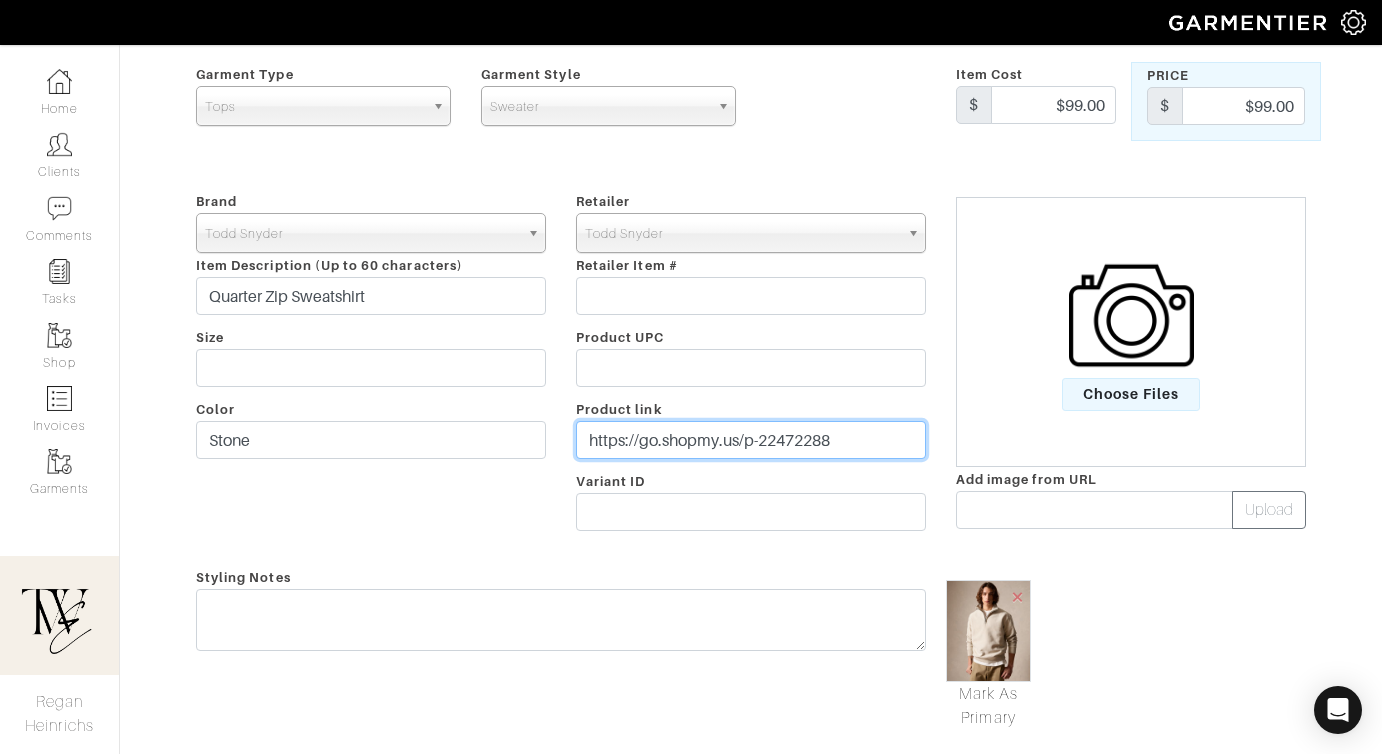scroll, scrollTop: 239, scrollLeft: 0, axis: vertical 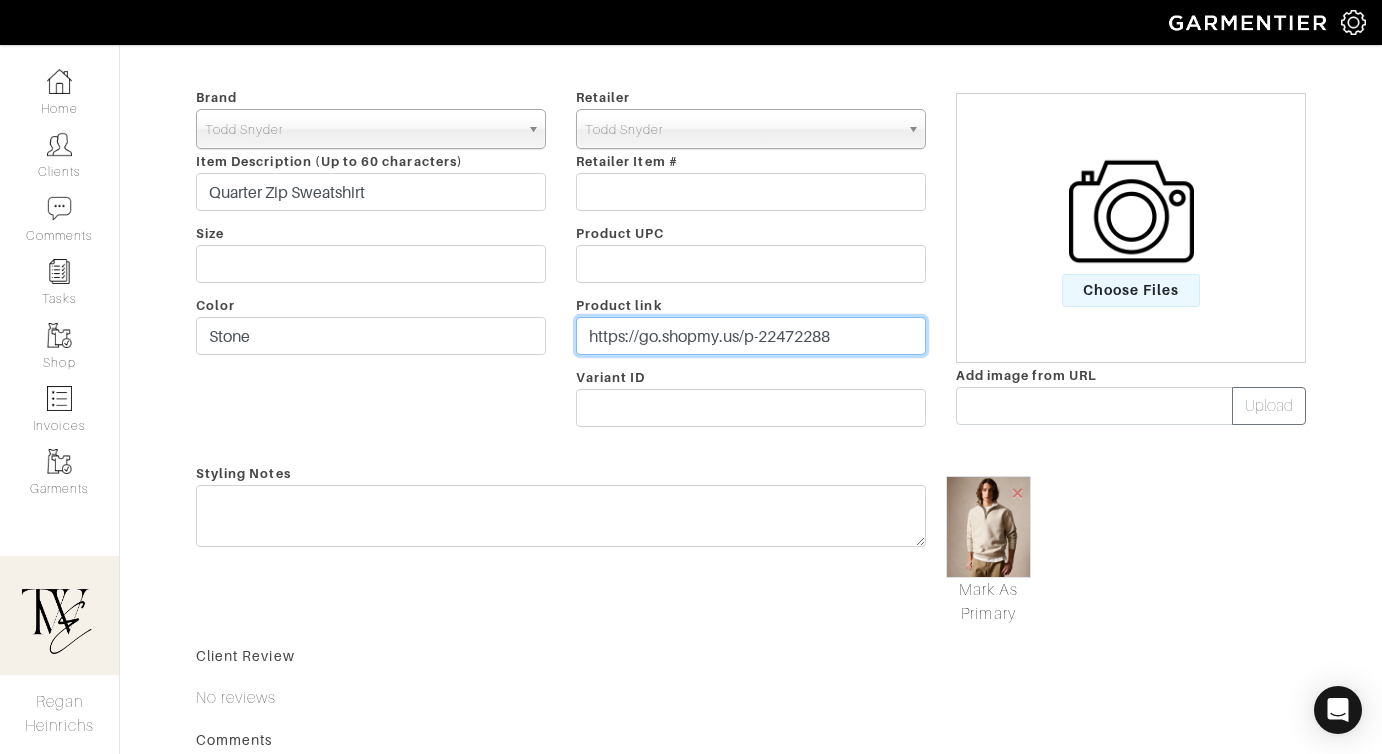 type on "https://go.shopmy.us/p-22472288" 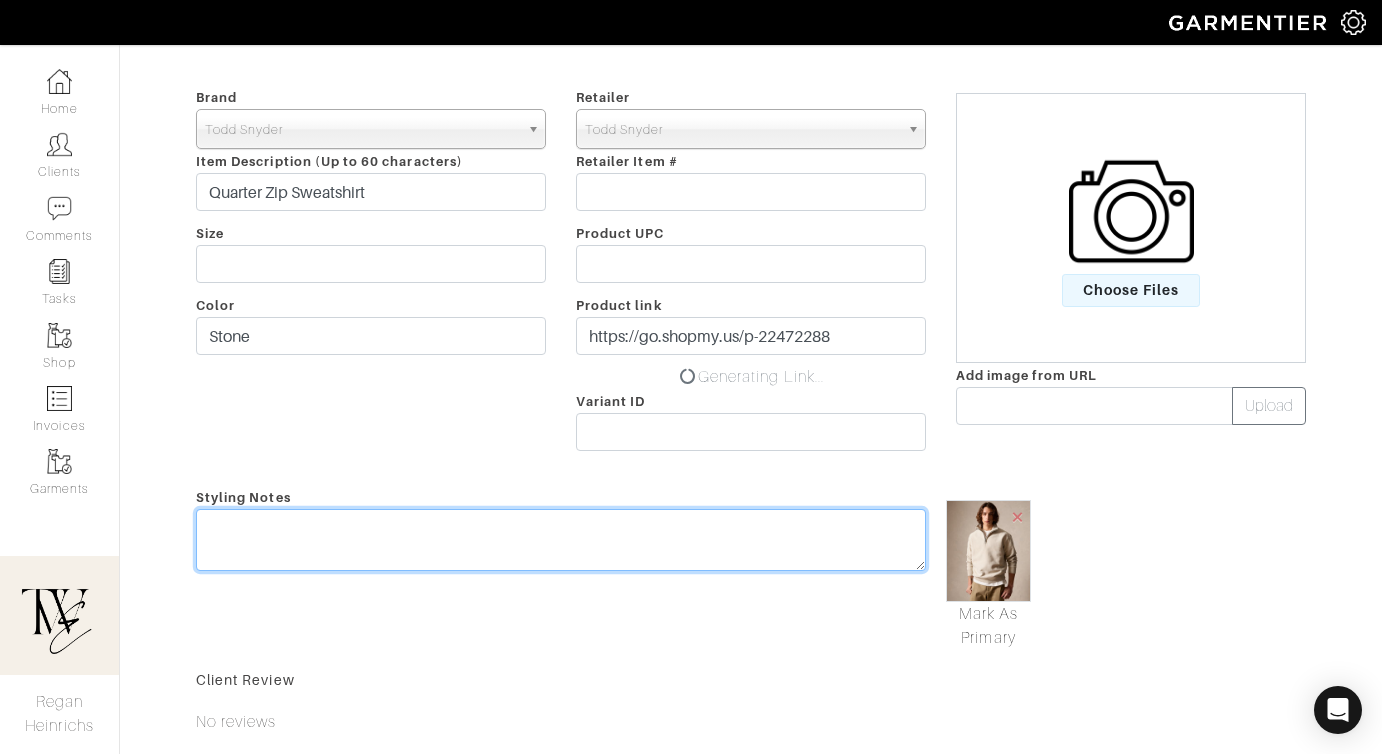 click at bounding box center (561, 540) 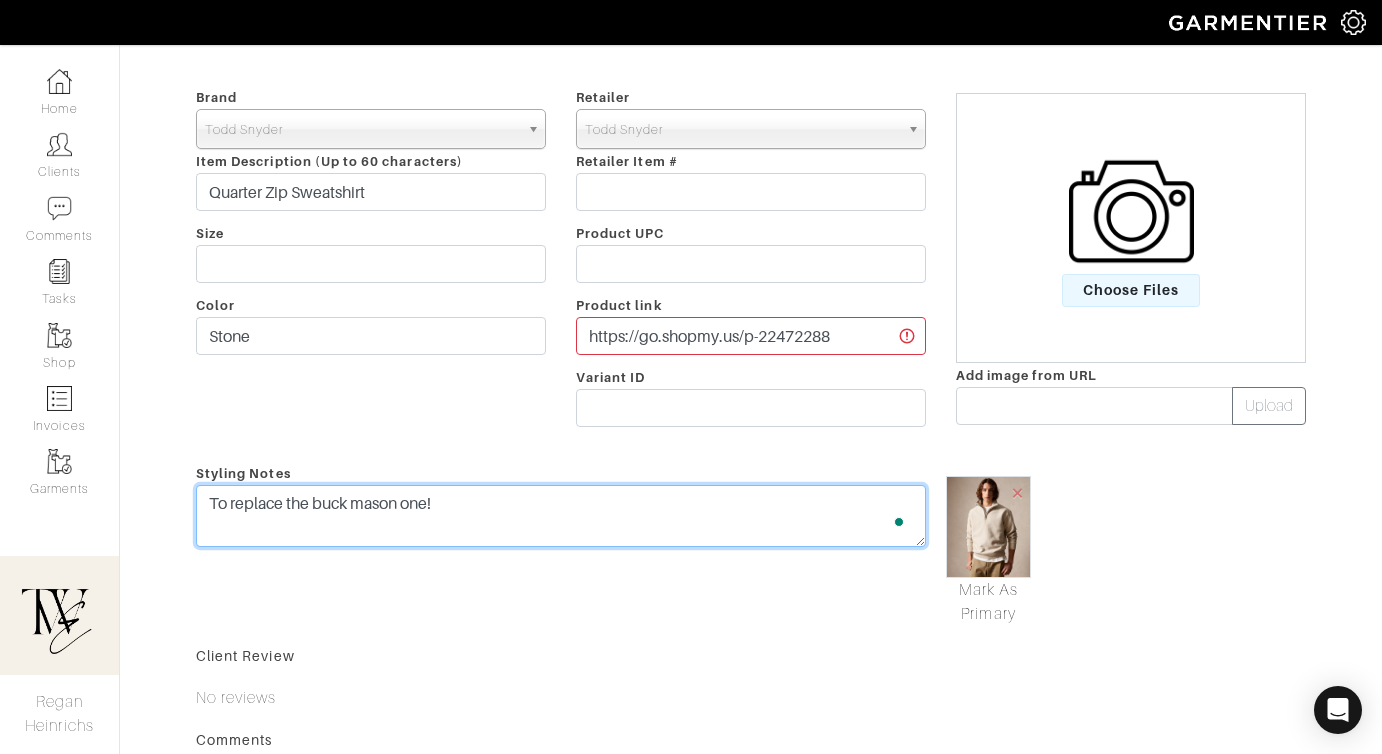 scroll, scrollTop: 0, scrollLeft: 0, axis: both 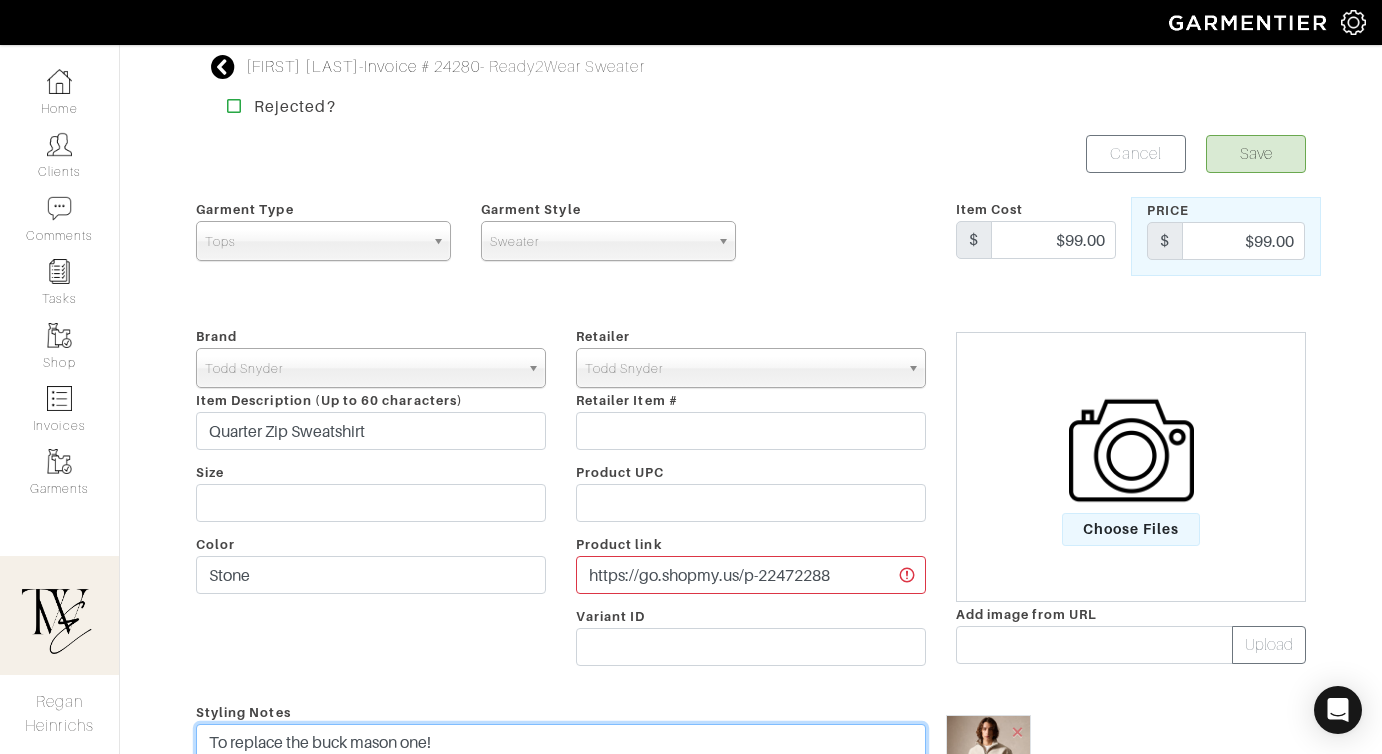 type on "To replace the buck mason one!" 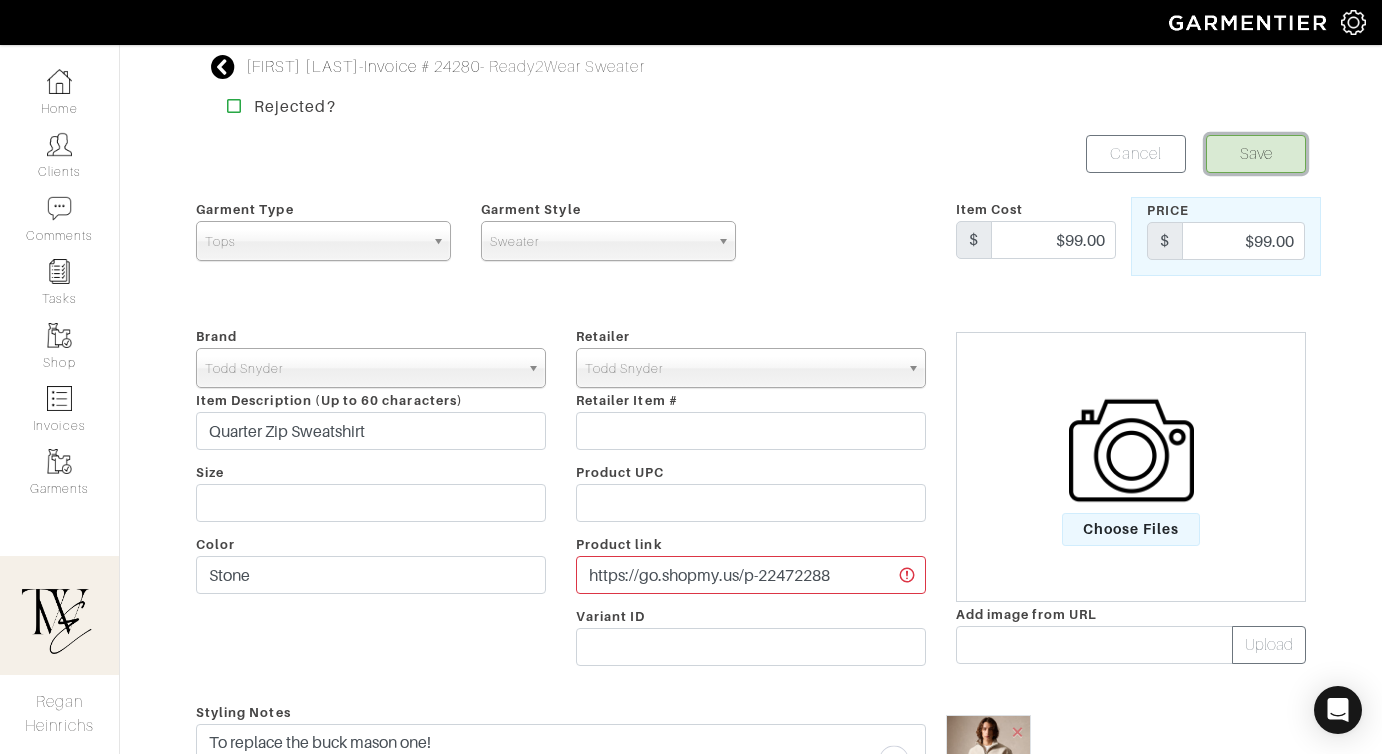click on "Save" at bounding box center [1256, 154] 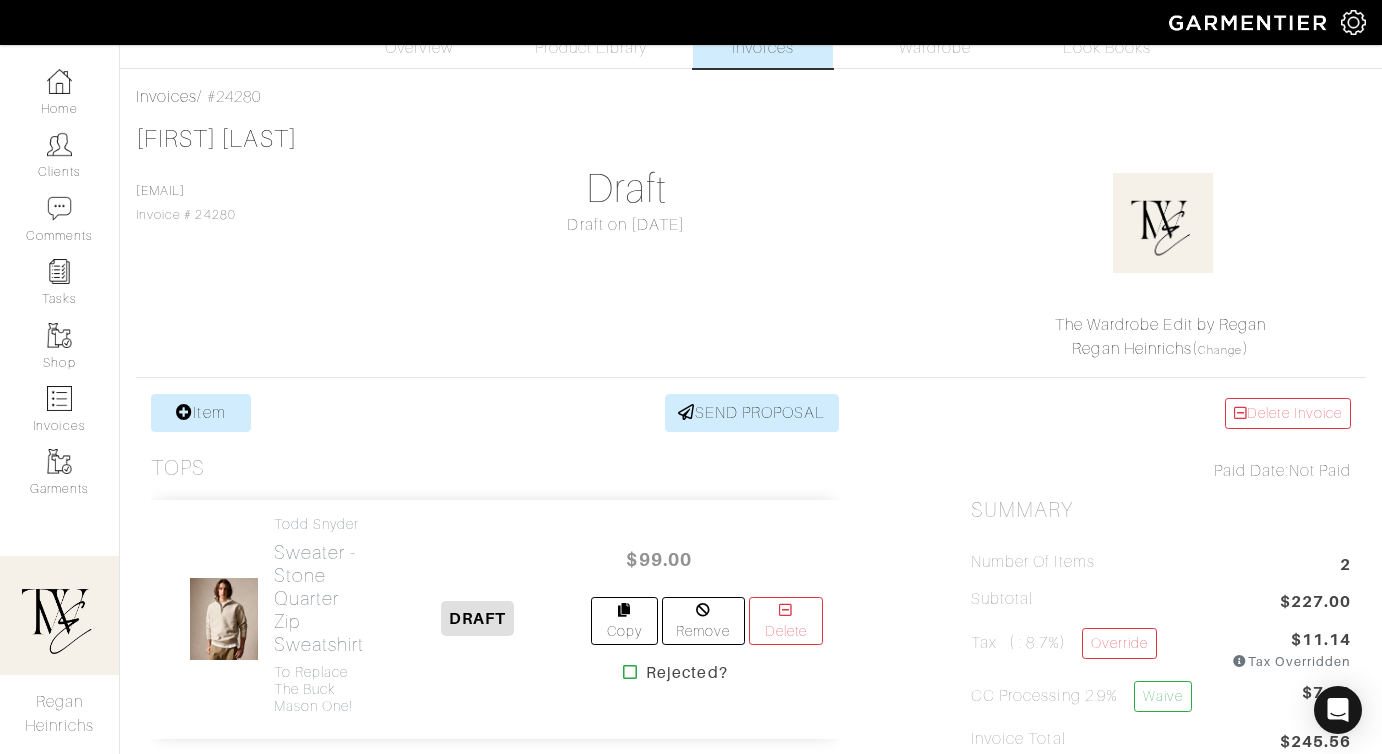 scroll, scrollTop: 401, scrollLeft: 0, axis: vertical 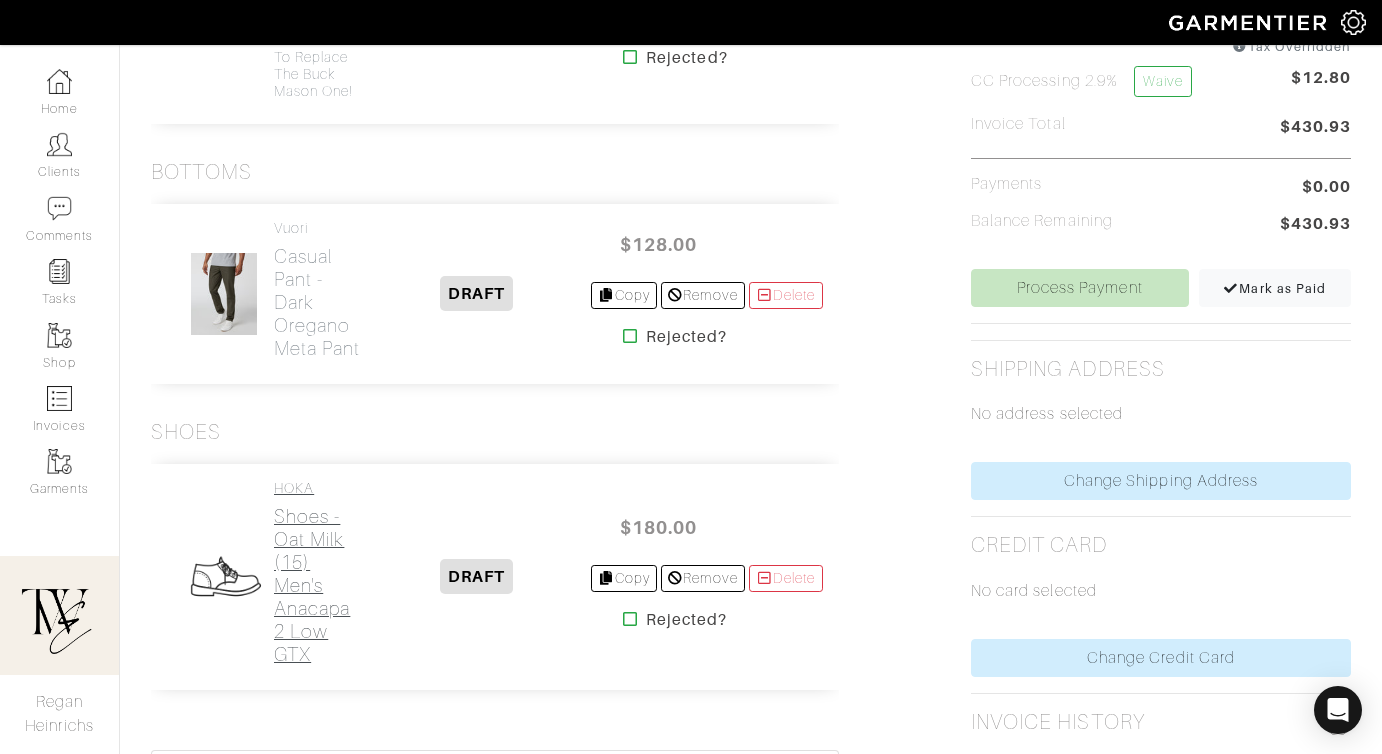 click on "Shoes -   Oat Milk (15)
Men's Anacapa 2 Low GTX" at bounding box center (319, 585) 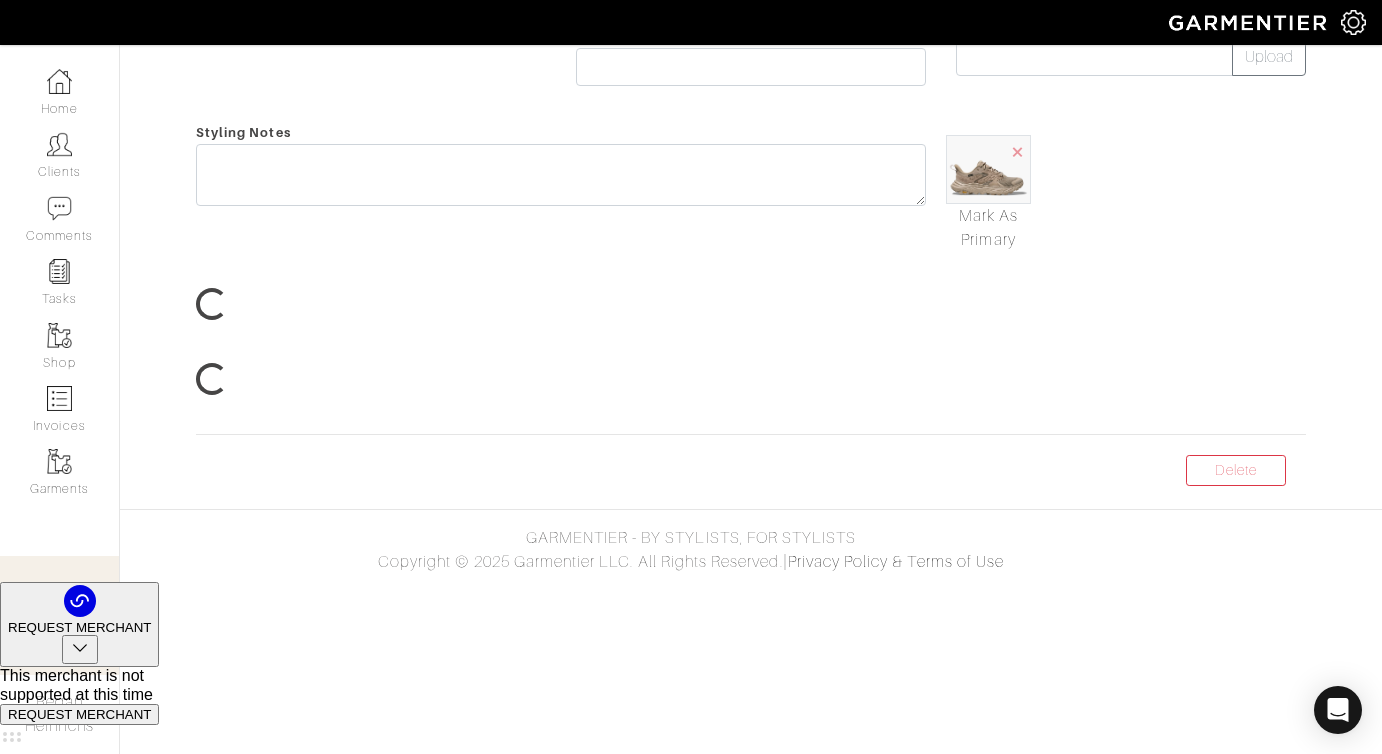 scroll, scrollTop: 0, scrollLeft: 0, axis: both 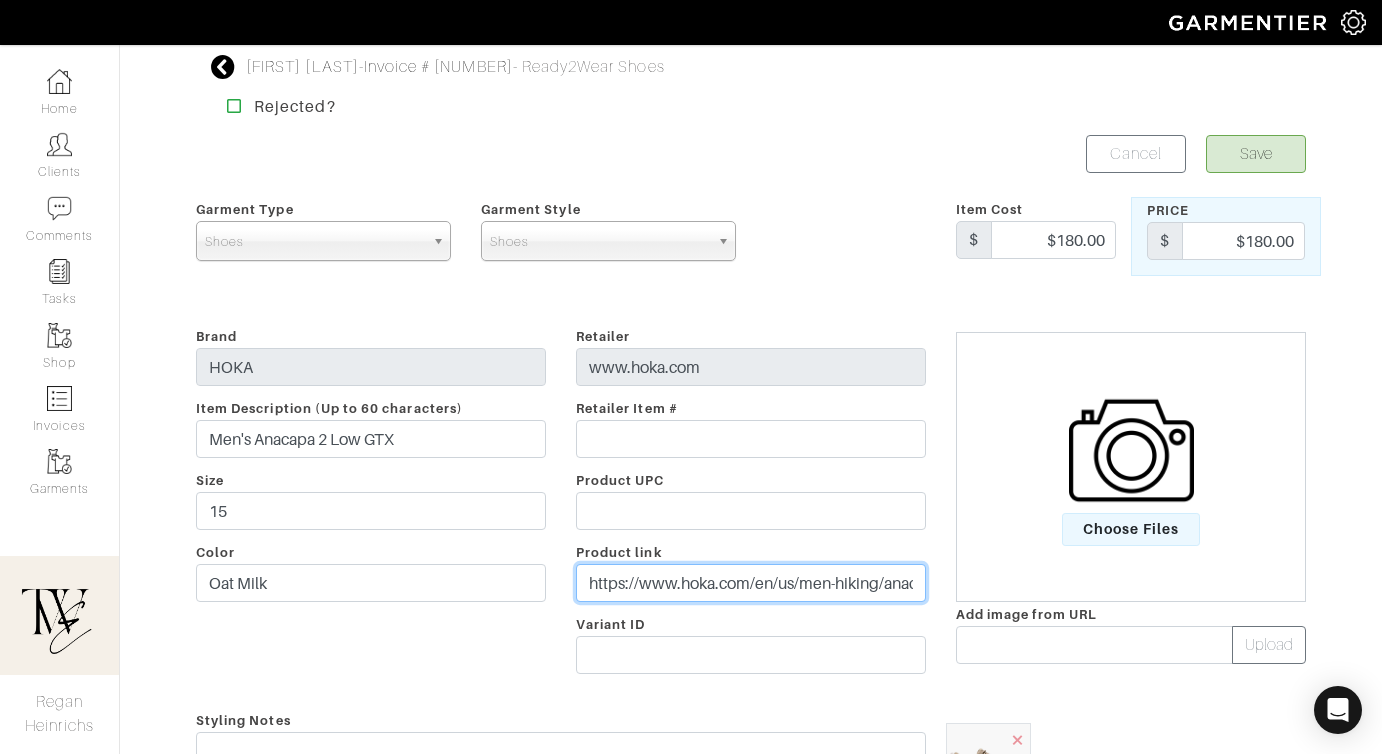click on "https://www.hoka.com/en/us/men-hiking/anacapa-2-low-gtx/197634777344.html?source=shoppingsite_PLA_1141632F-RWL-15D&kpid=1141632F-RWL-15D&utm_source=rak_ShopMy&utm_medium=aff&utm_campaign=notset&ranMID=43729&ranEAID=8yaPBDQV8ls&ranSiteID=8yaPBDQV8ls-Qwo2lYdiMvIJXIOgPd15Dg&LSNSUBSITE=Omitted_8yaPBDQV8ls" at bounding box center (751, 583) 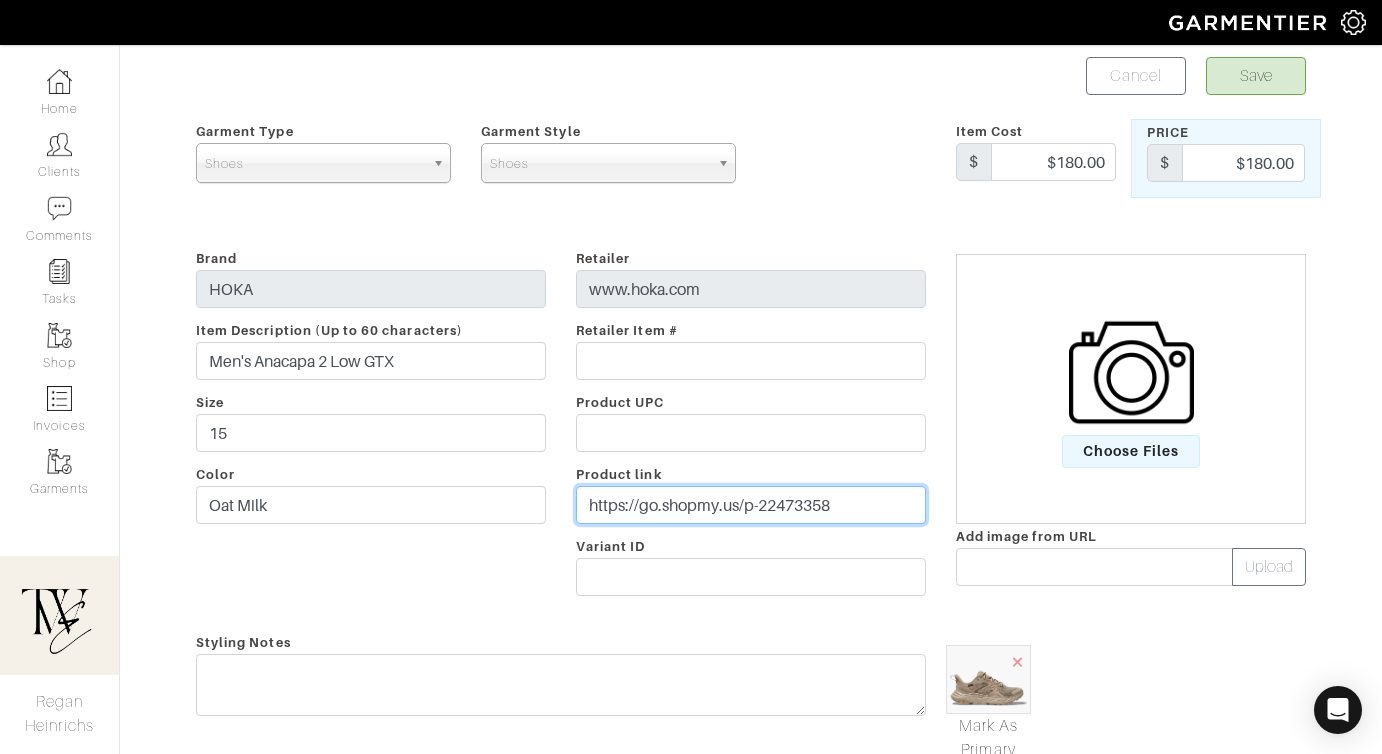 scroll, scrollTop: 191, scrollLeft: 0, axis: vertical 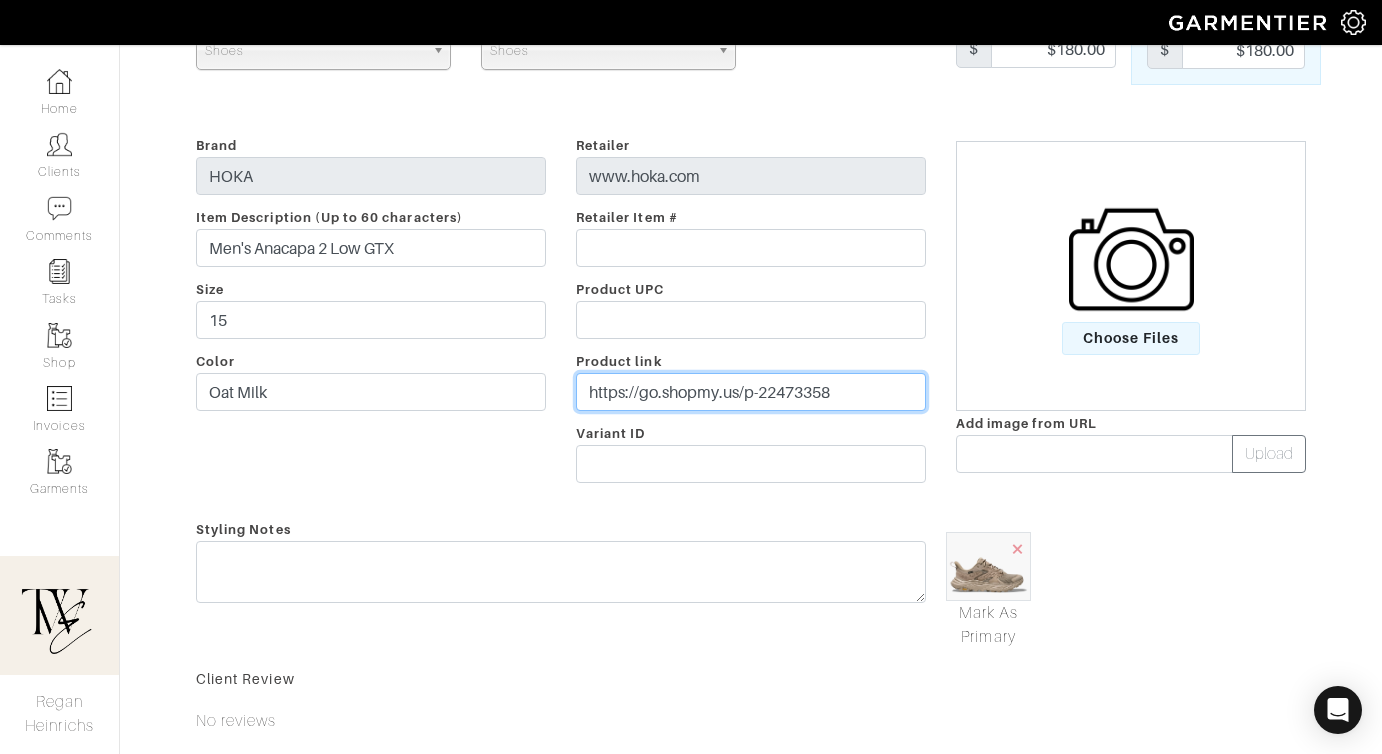 type on "https://go.shopmy.us/p-22473358" 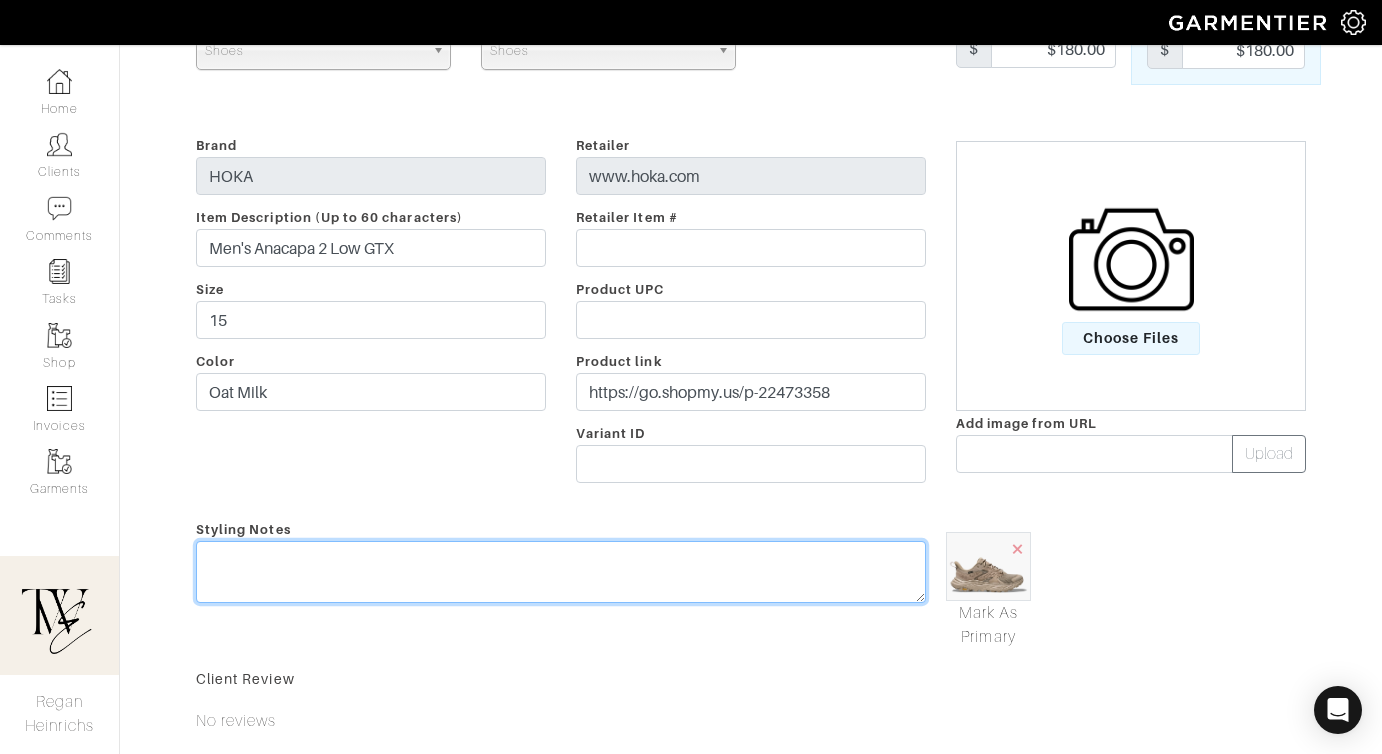 click at bounding box center (561, 572) 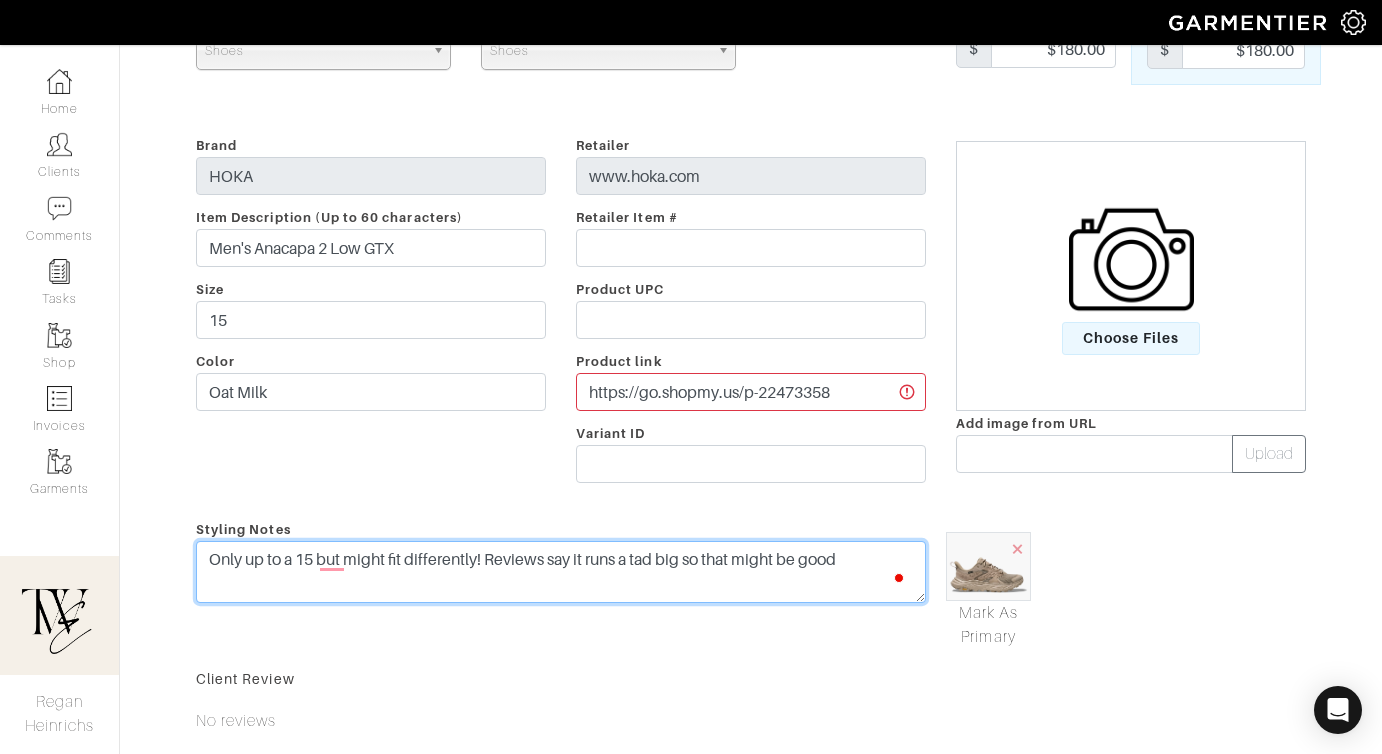 scroll, scrollTop: 0, scrollLeft: 0, axis: both 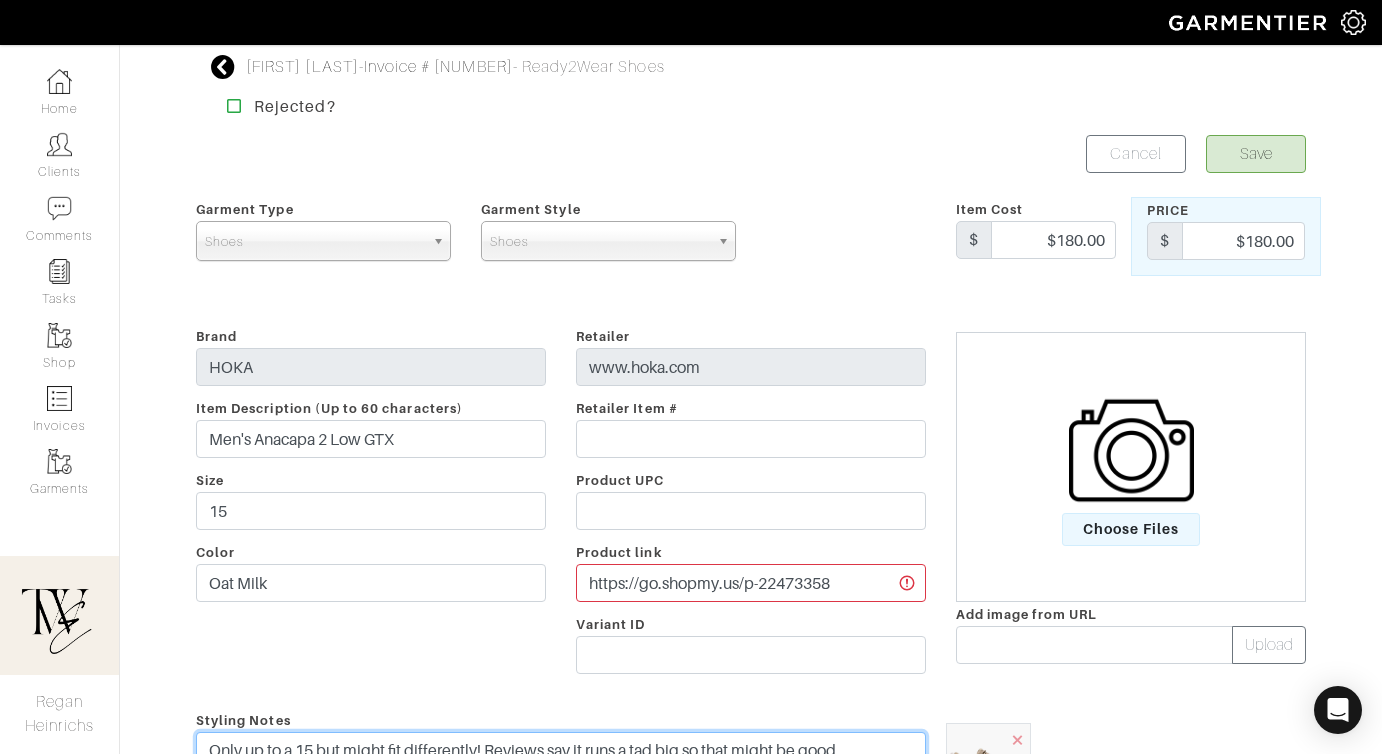 type on "Only up to a 15 but might fit differently! Reviews say it runs a tad big so that might be good" 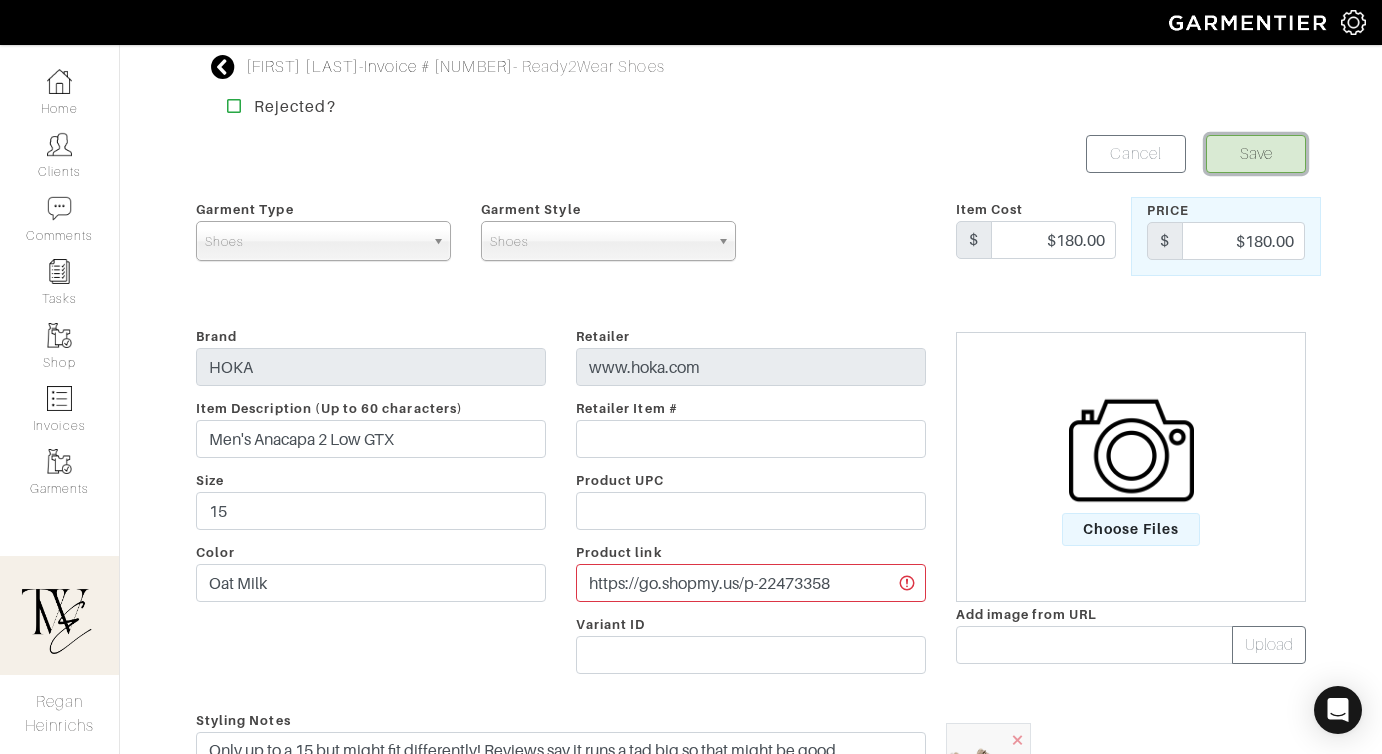 click on "Save" at bounding box center (1256, 154) 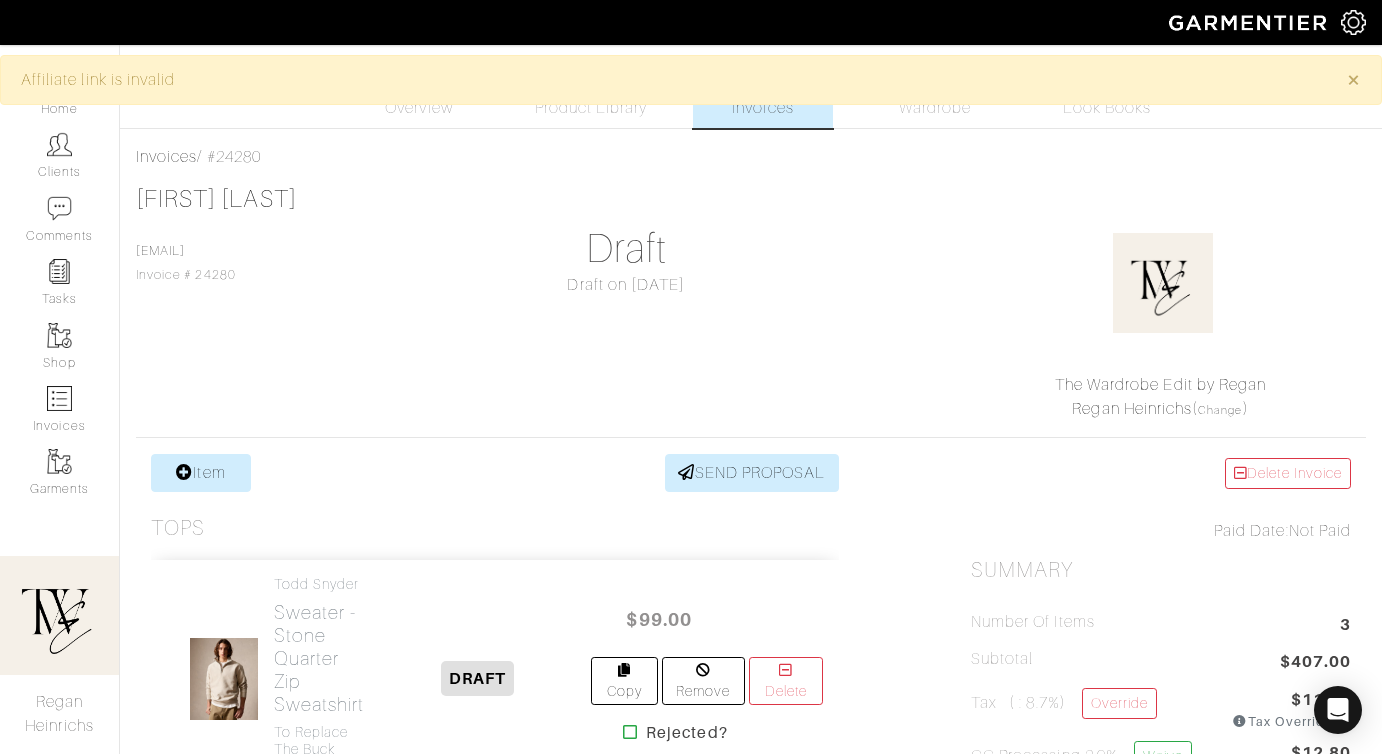 scroll, scrollTop: 0, scrollLeft: 0, axis: both 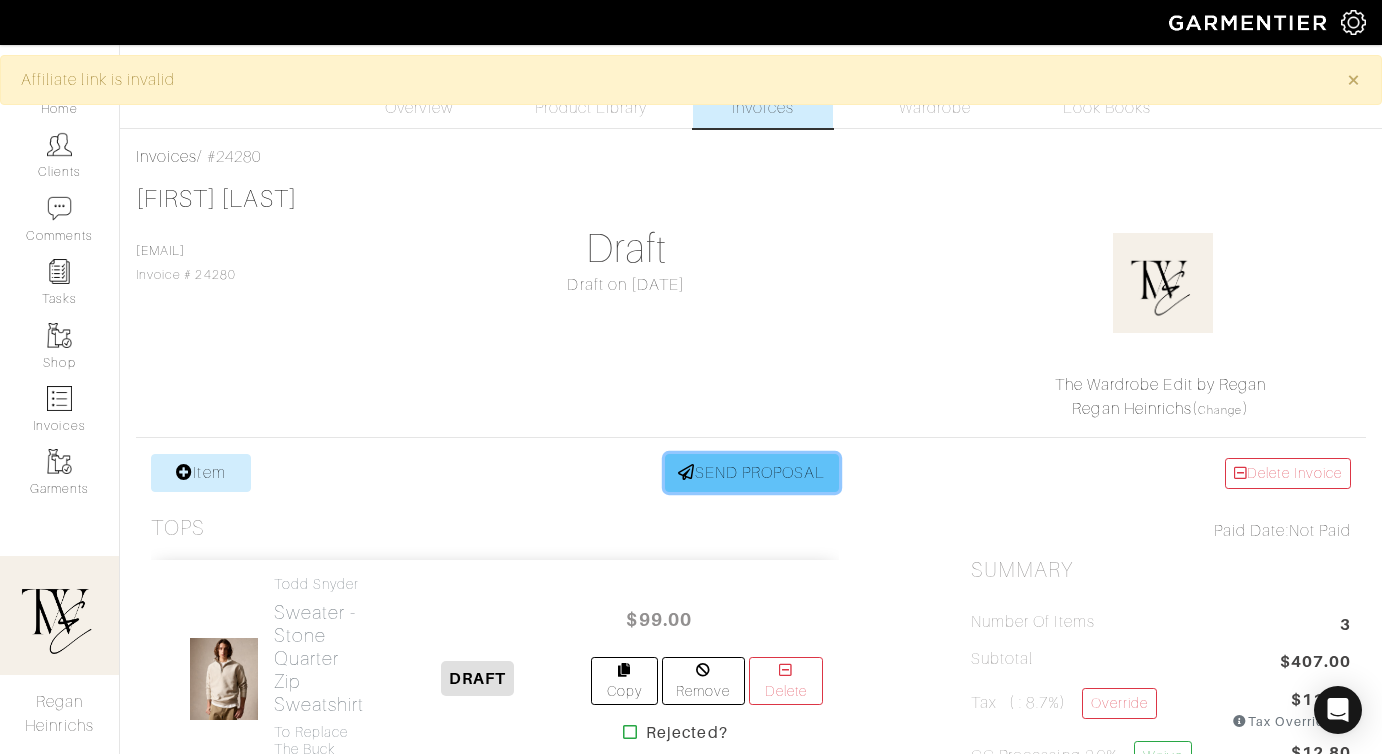 click on "SEND PROPOSAL" at bounding box center (752, 473) 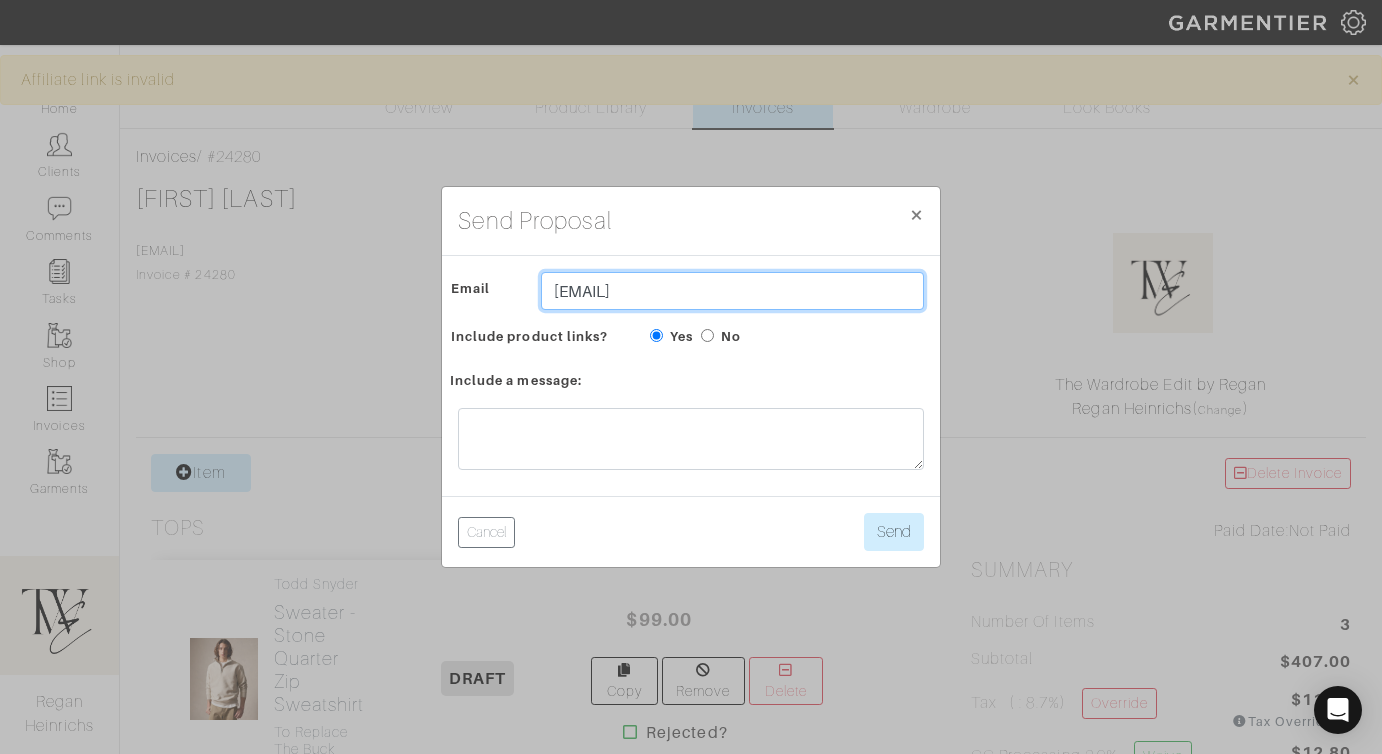 click on "[EMAIL]" at bounding box center [732, 291] 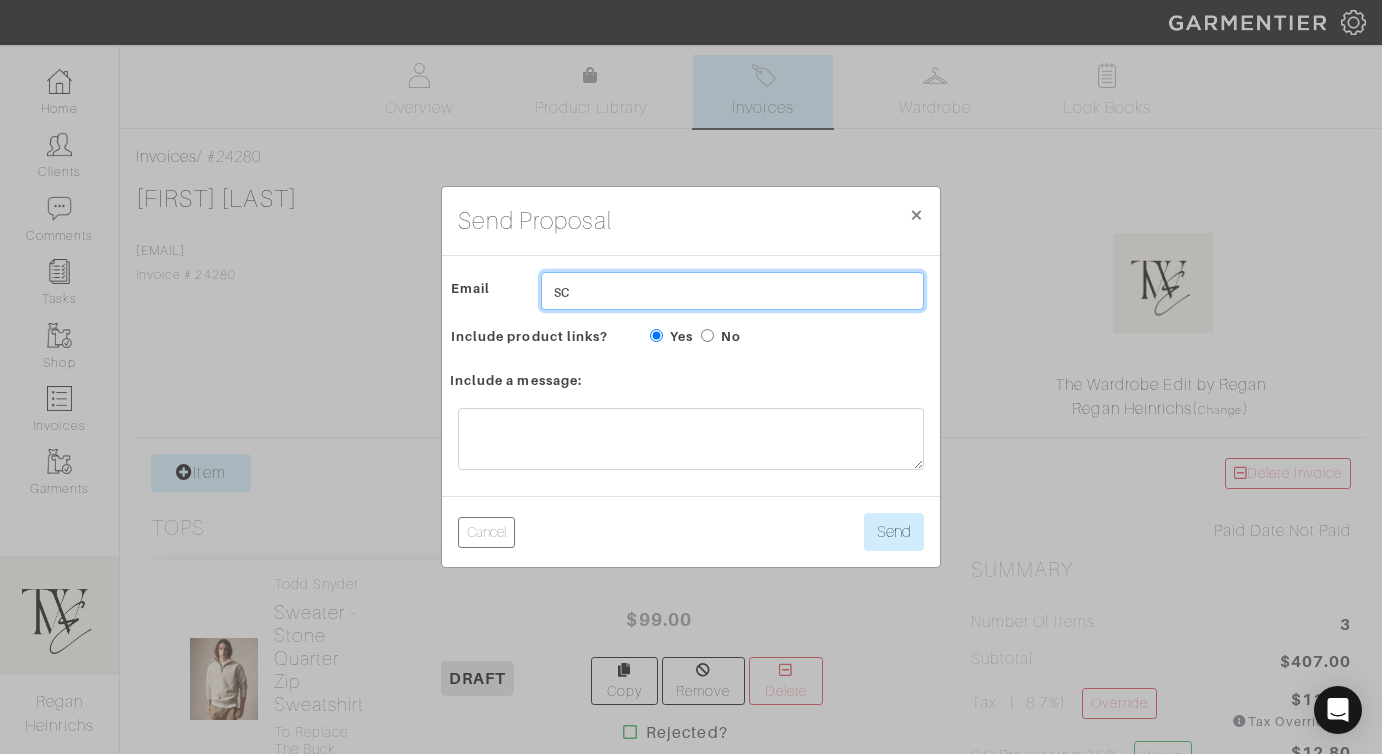 type on "s" 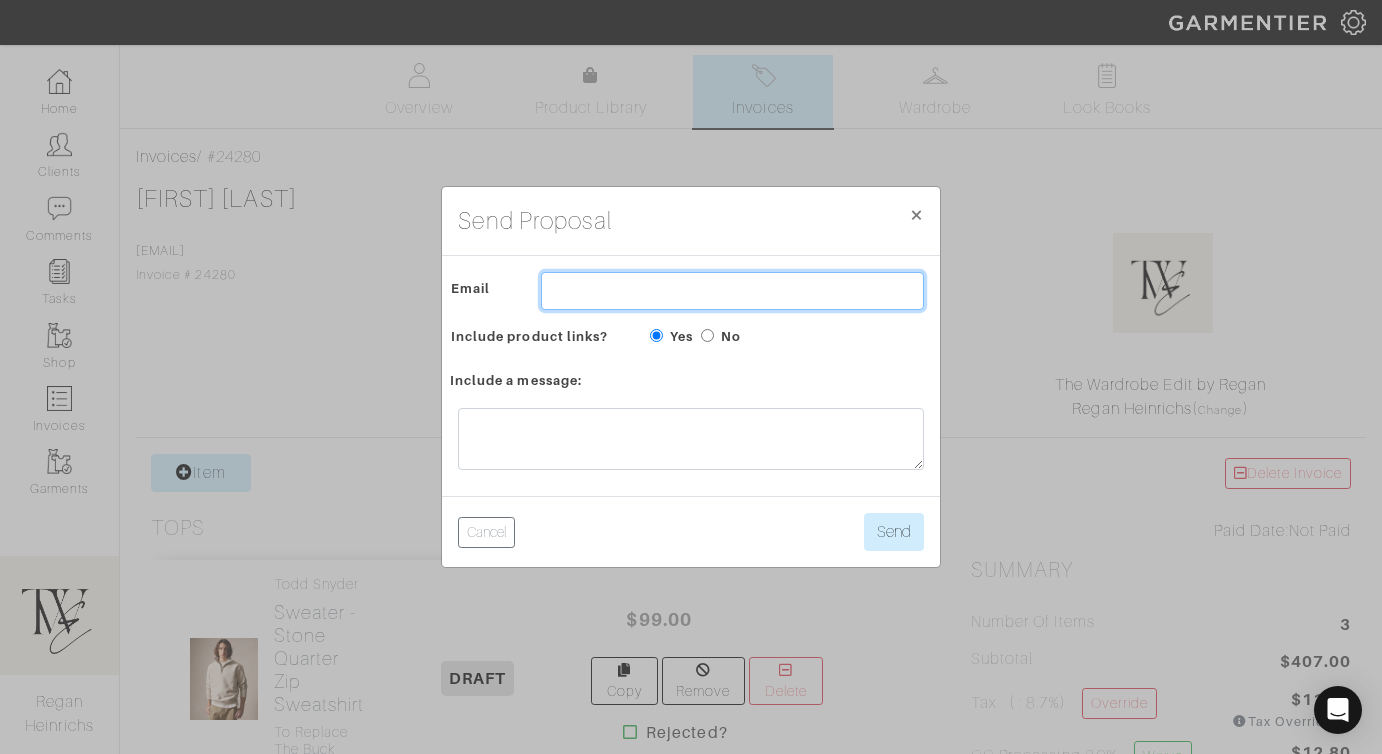 click at bounding box center [732, 291] 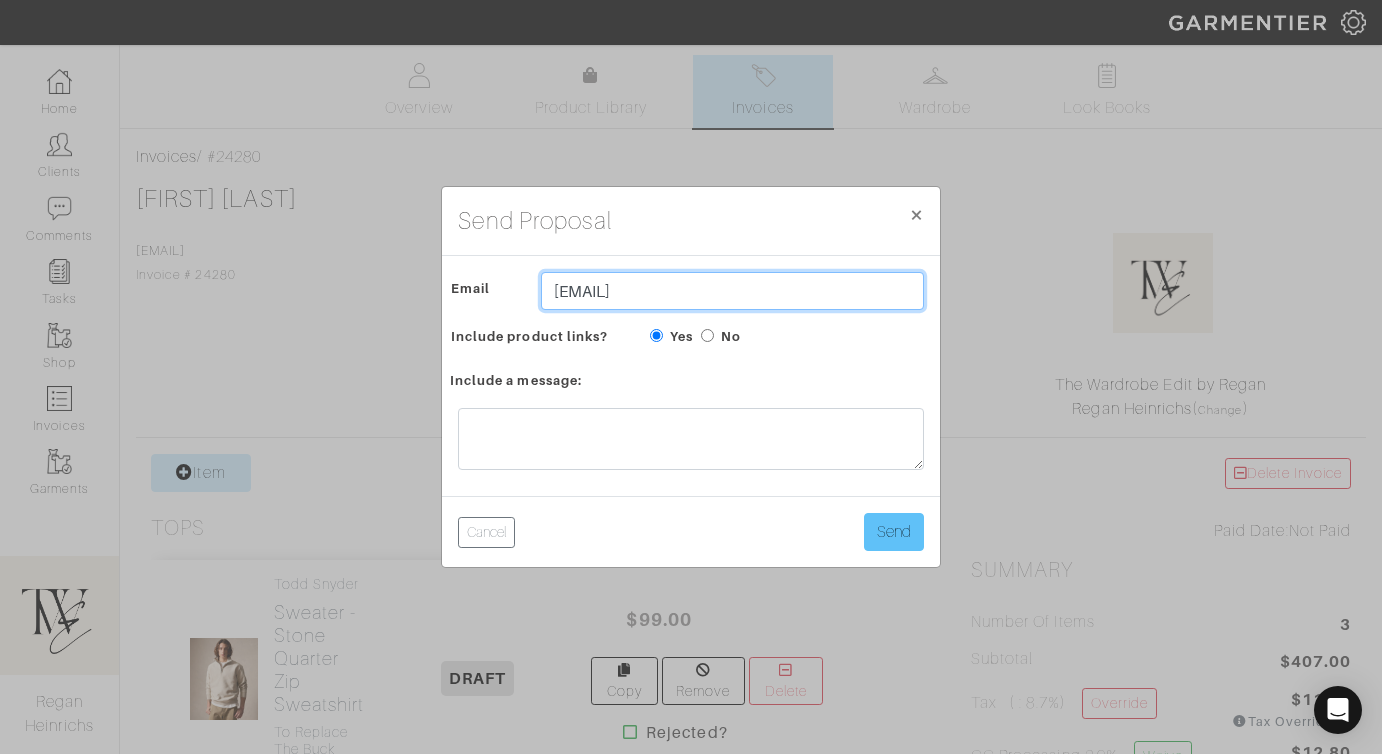 type on "shull.michelle@yahoo.com" 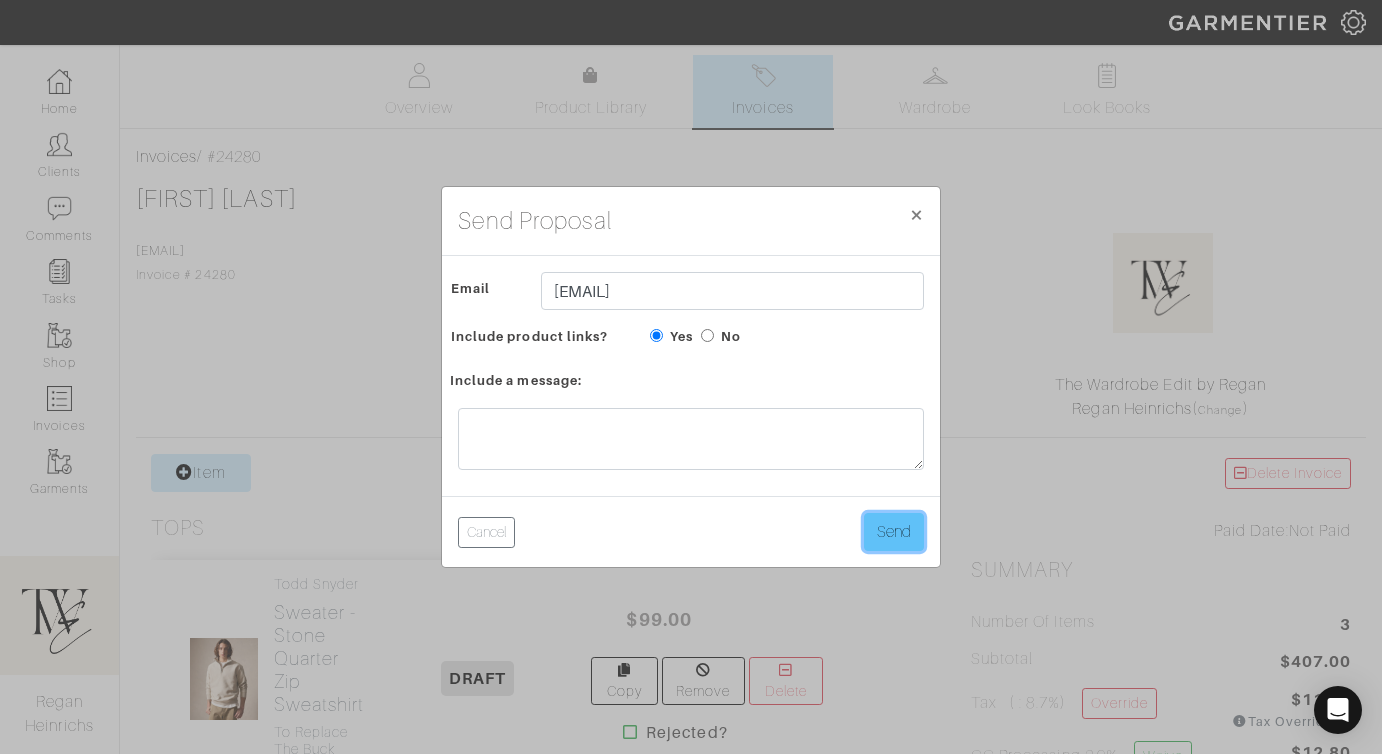 click on "Send" at bounding box center [894, 532] 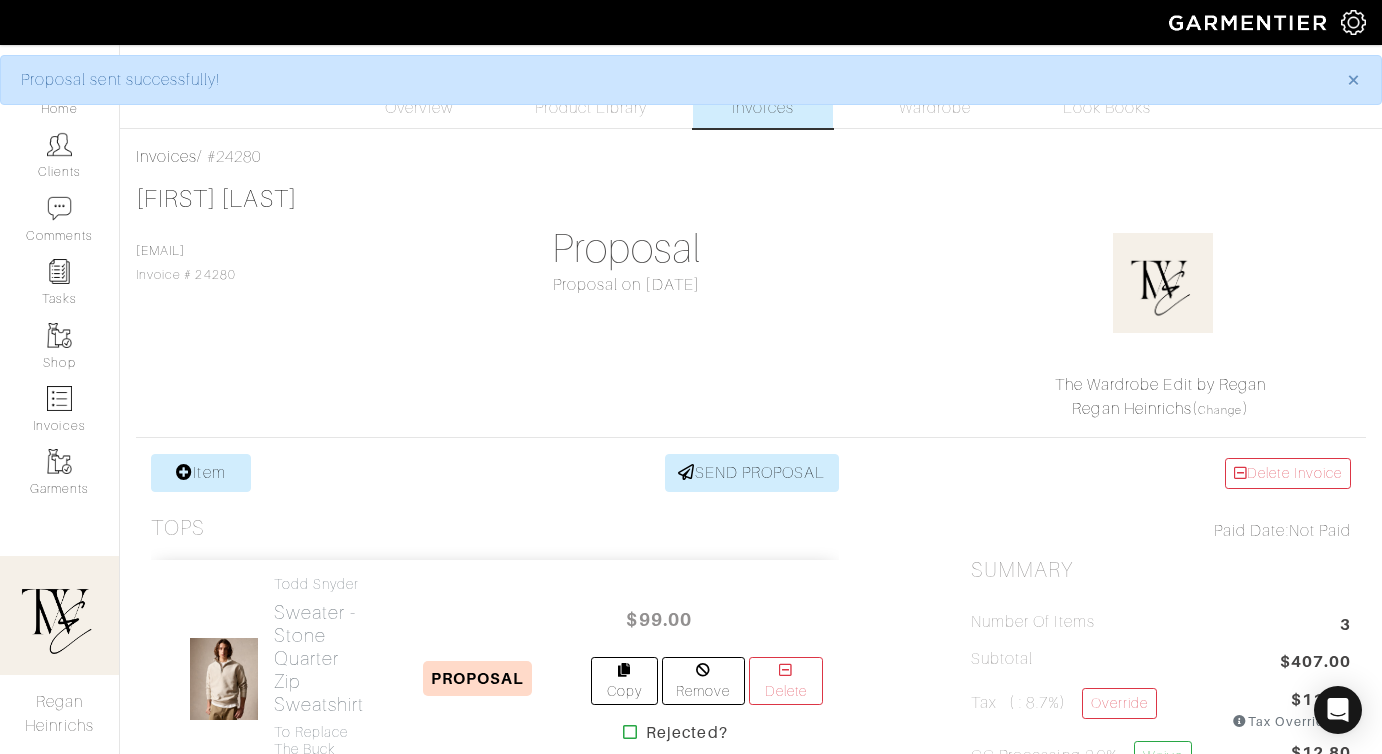 scroll, scrollTop: 0, scrollLeft: 0, axis: both 